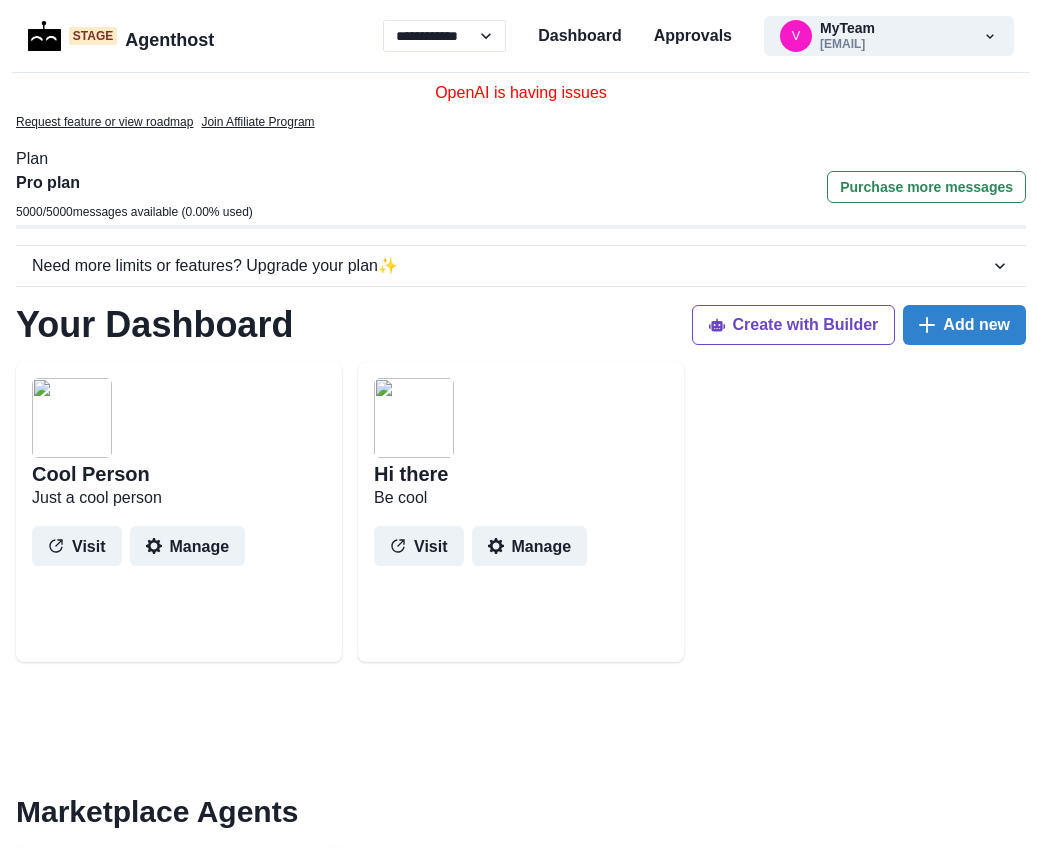 scroll, scrollTop: 0, scrollLeft: 0, axis: both 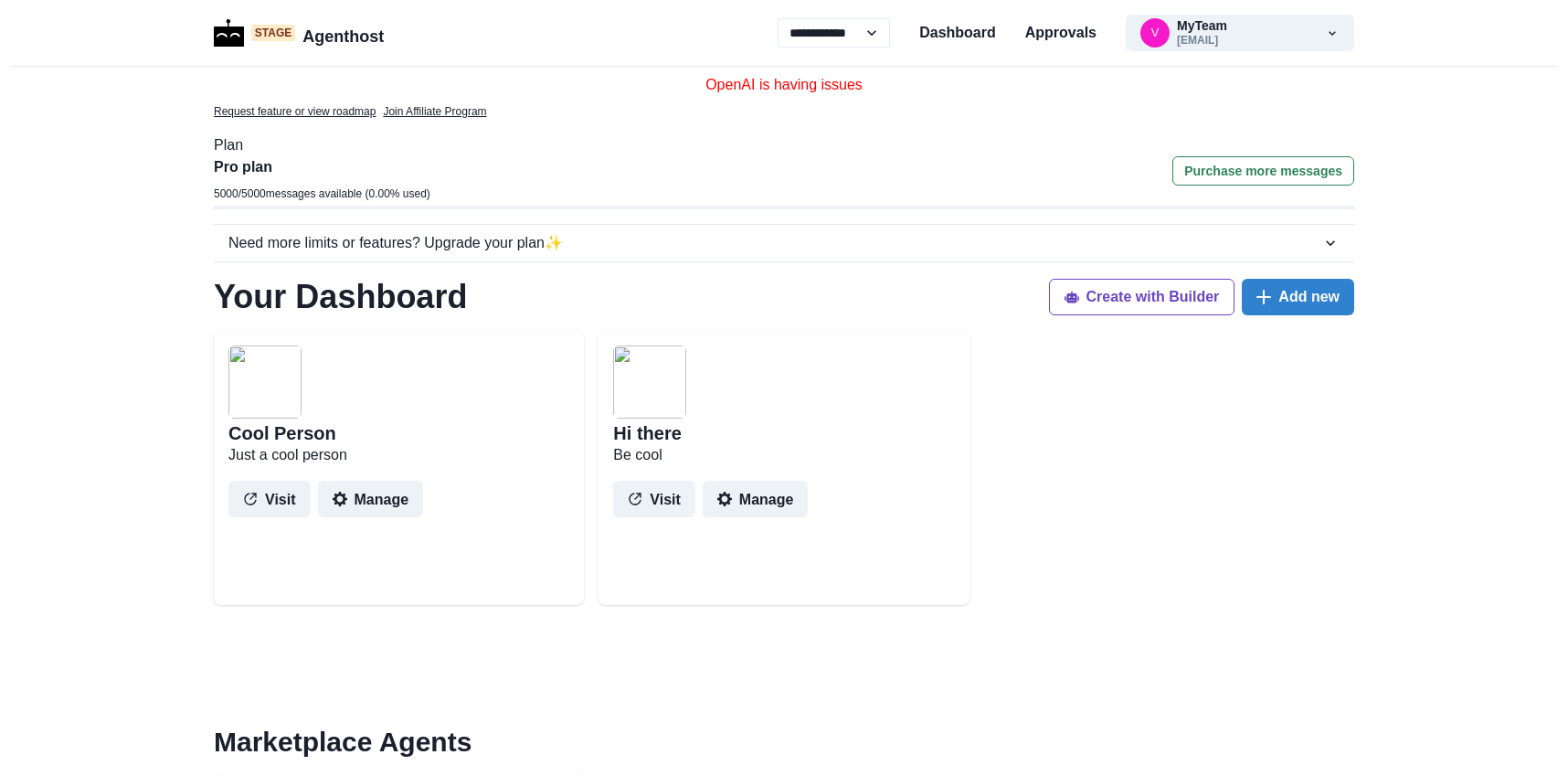 click on "**********" at bounding box center (784, 33) 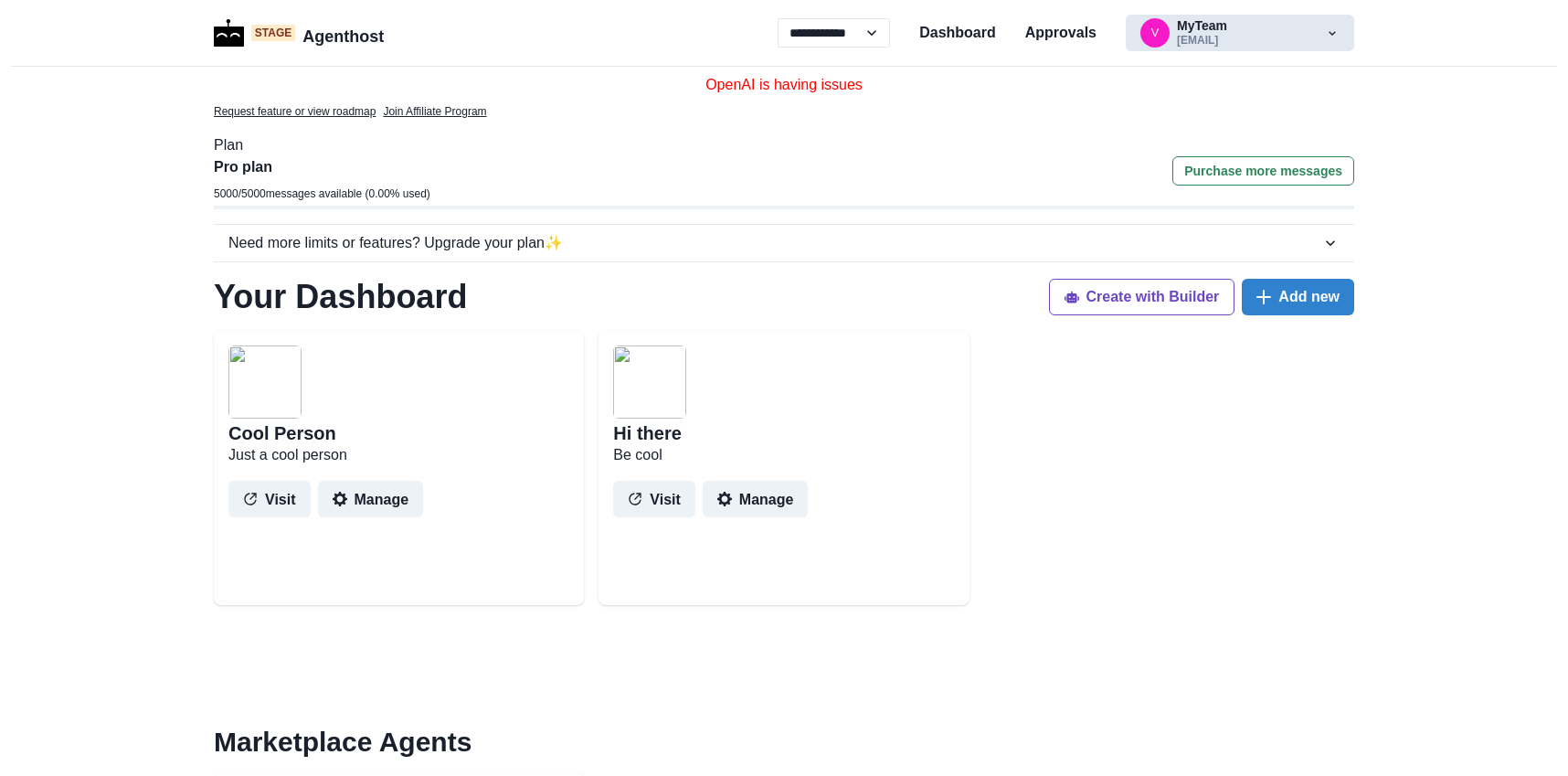 click on "v MyTeam victoranyirah+prev..." at bounding box center (1240, 33) 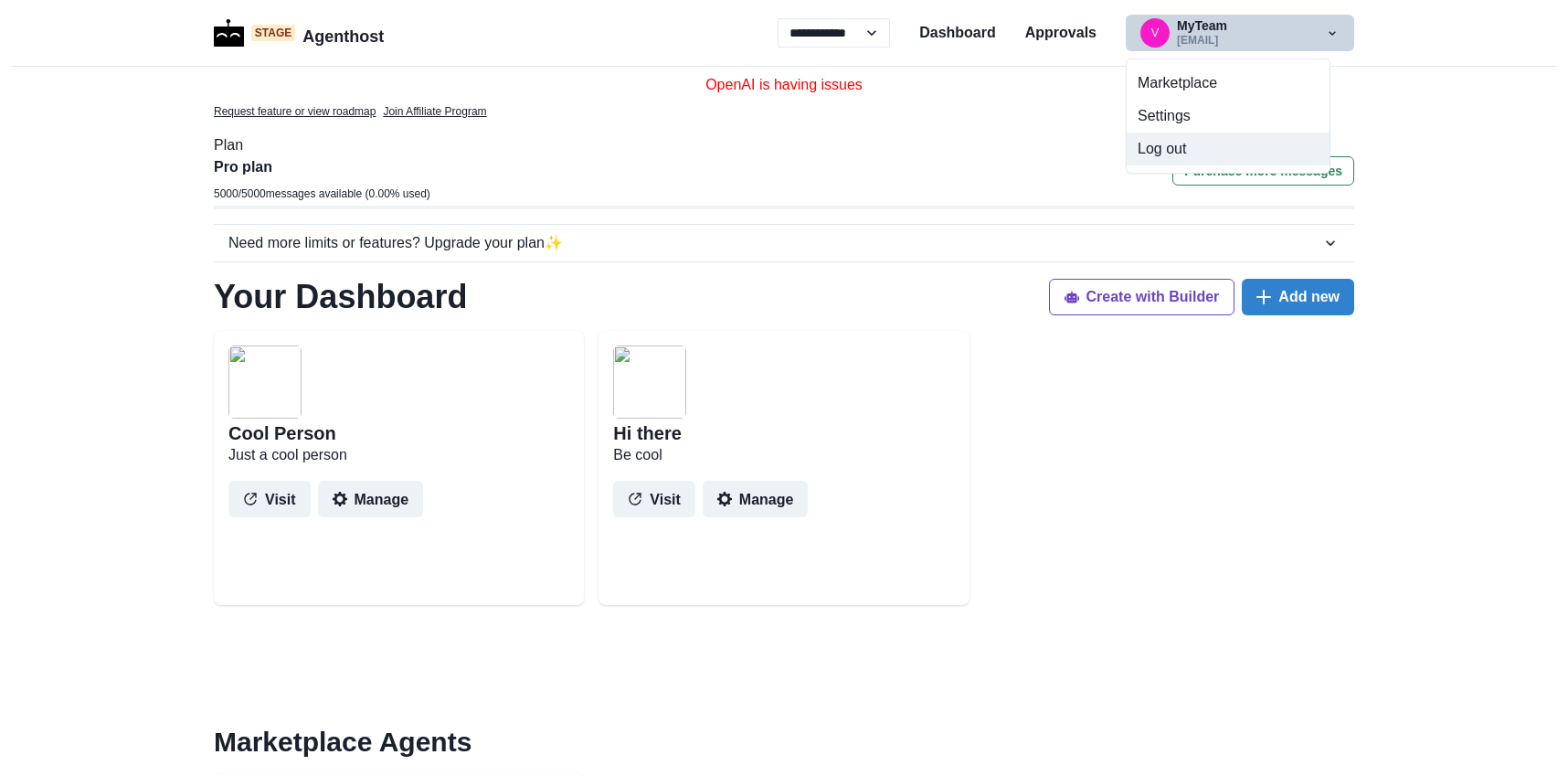 click on "Log out" at bounding box center [1228, 149] 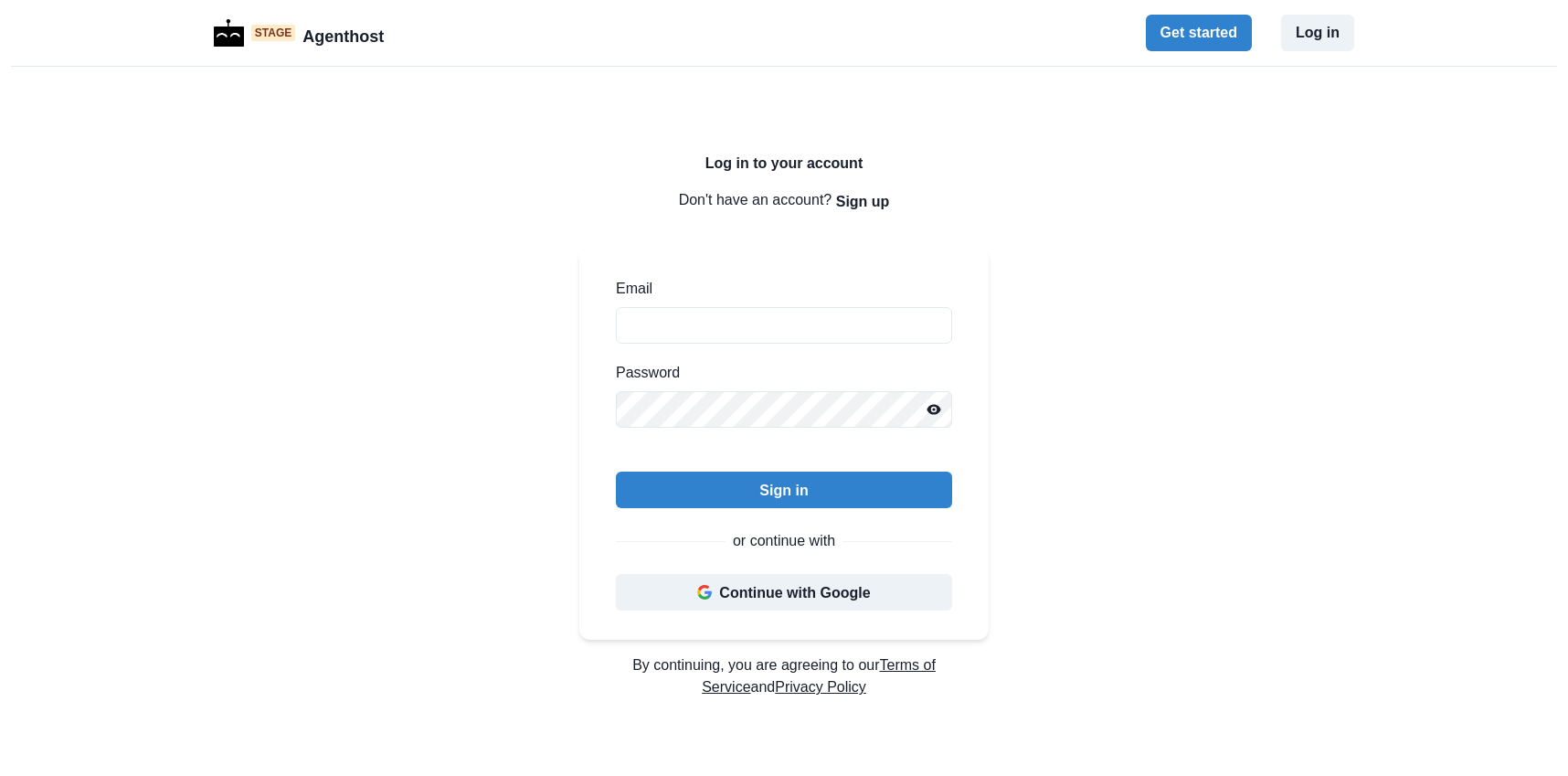 scroll, scrollTop: 0, scrollLeft: 0, axis: both 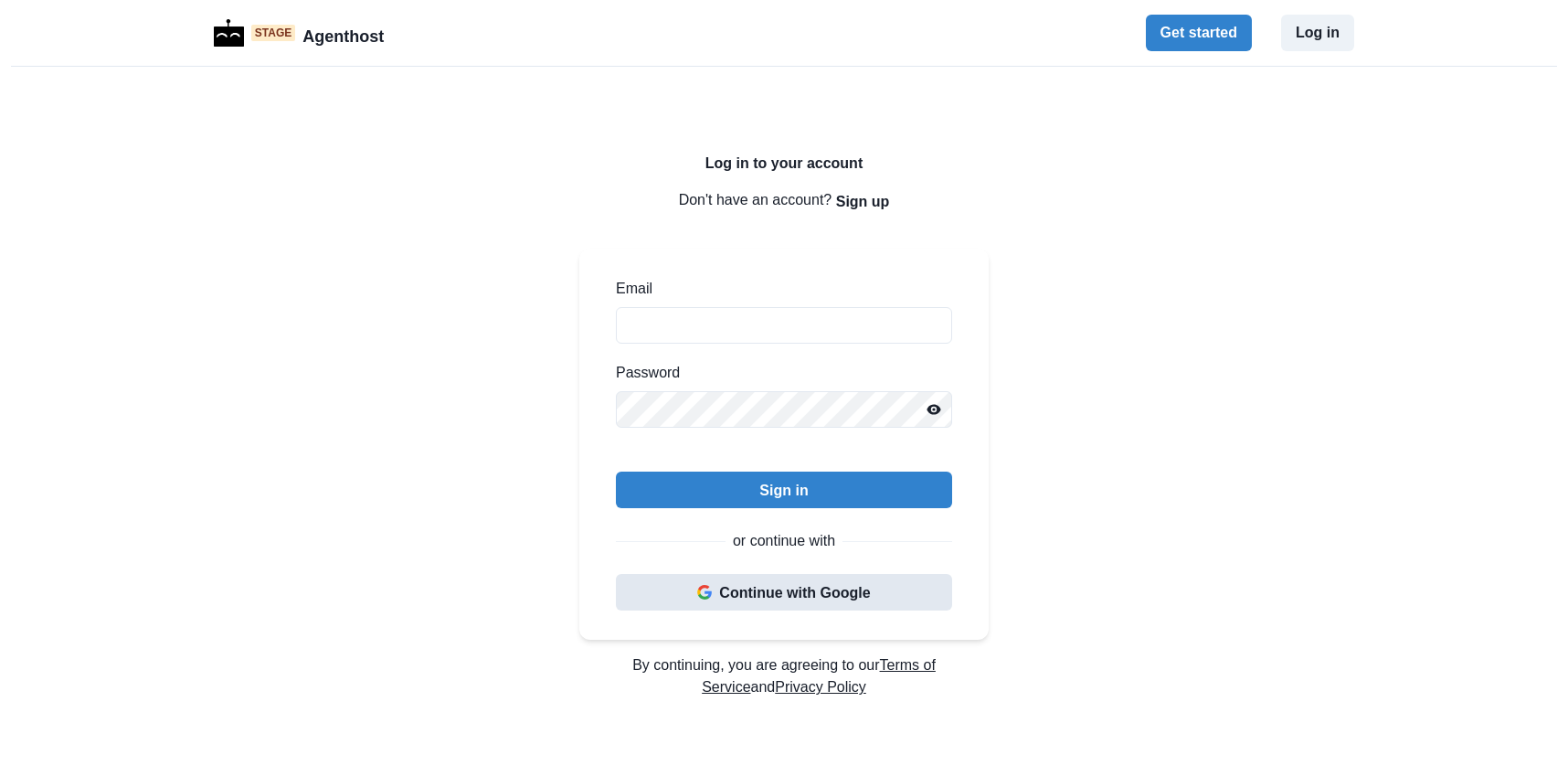 click on "Continue with Google" at bounding box center [784, 592] 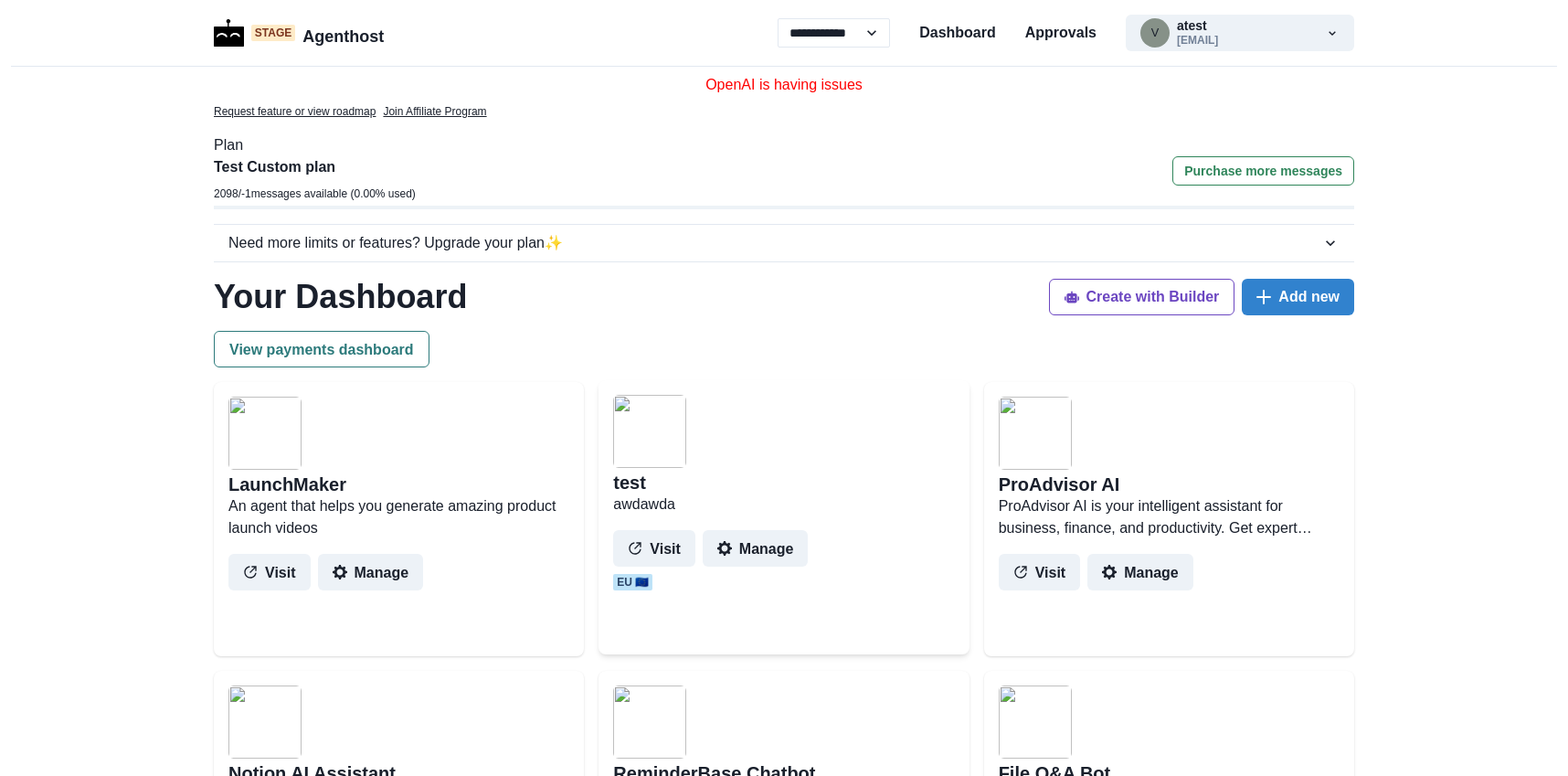 scroll, scrollTop: 0, scrollLeft: 0, axis: both 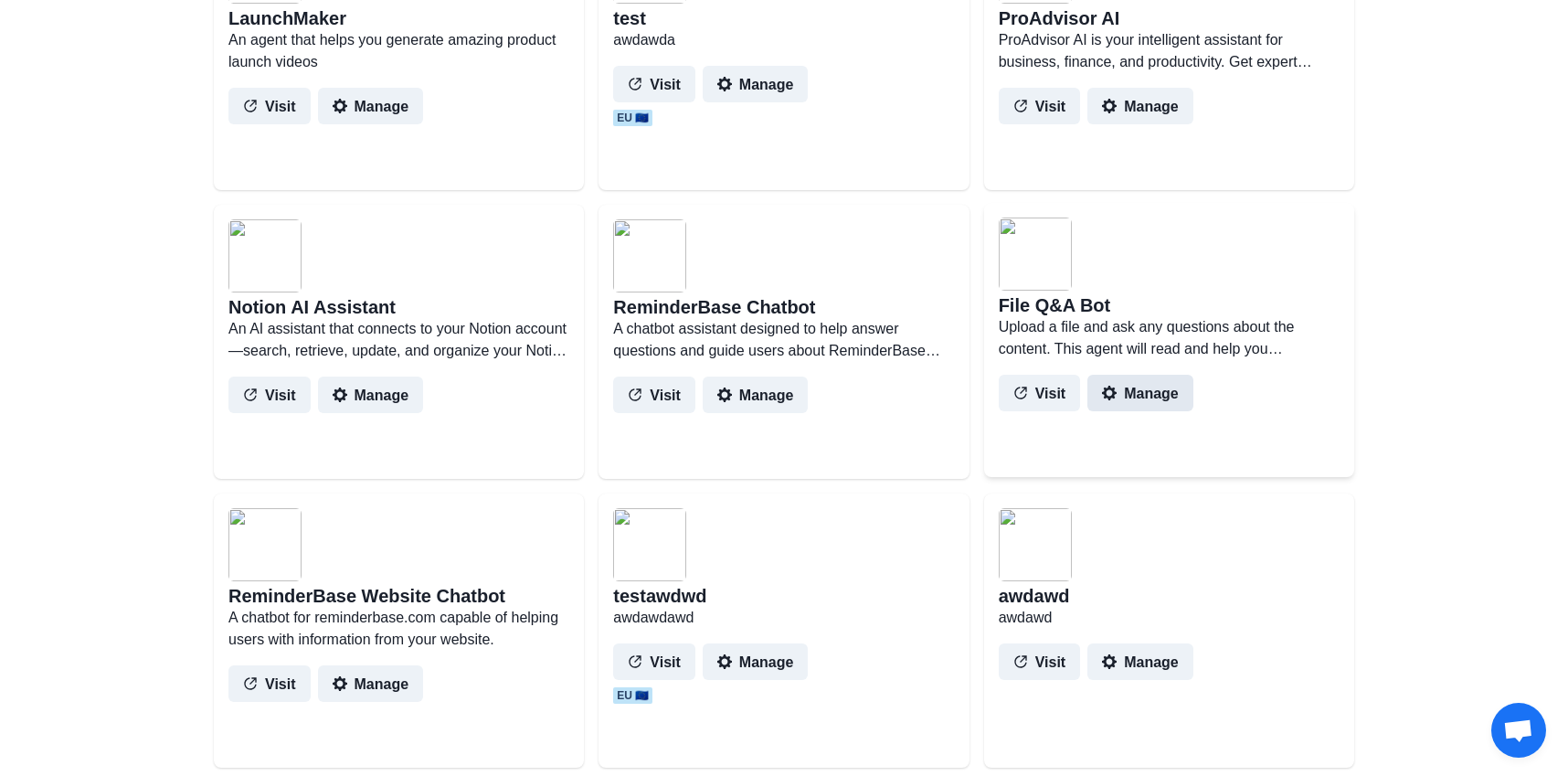 click on "Manage" at bounding box center [1140, 393] 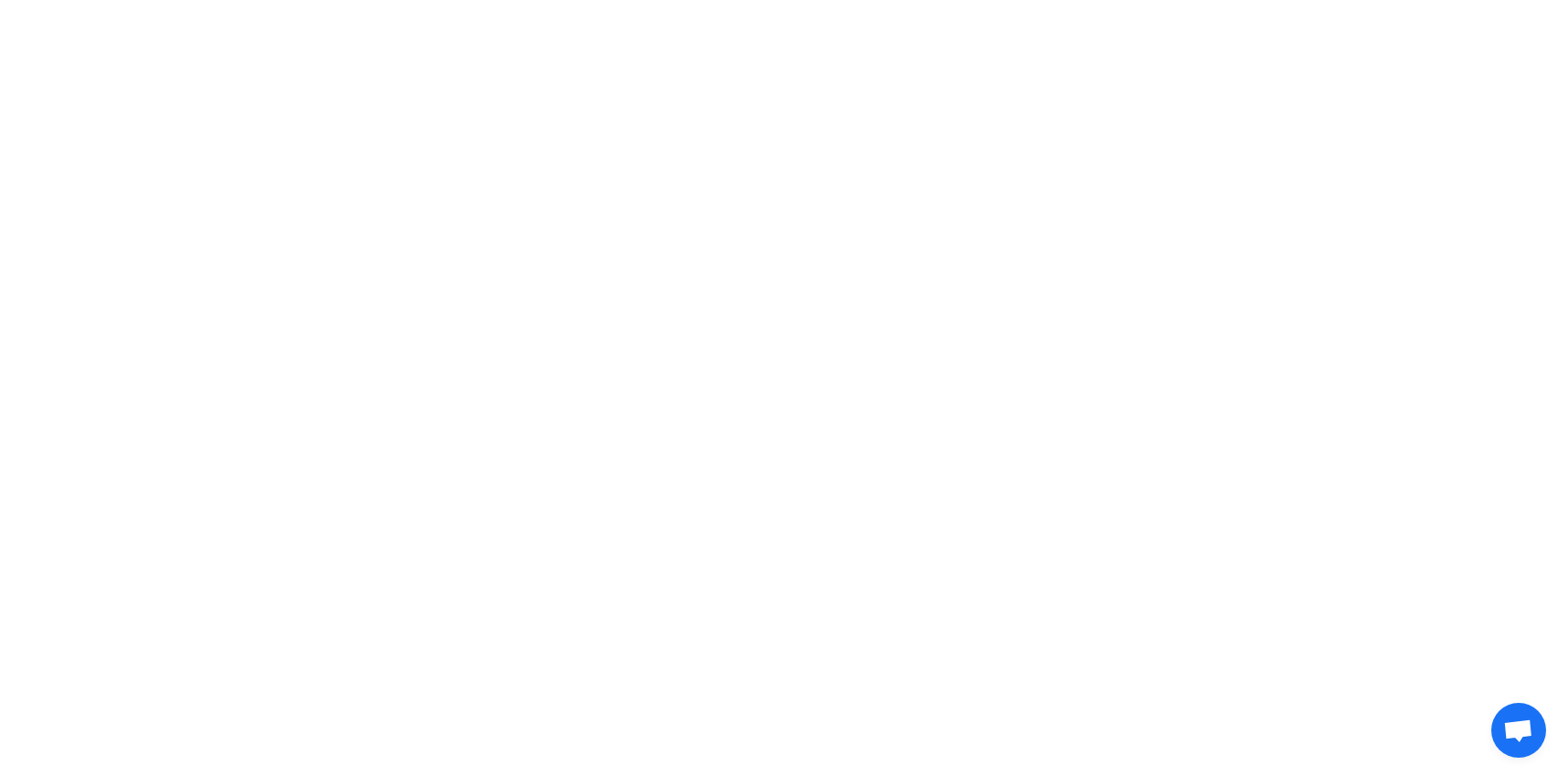 scroll, scrollTop: 0, scrollLeft: 0, axis: both 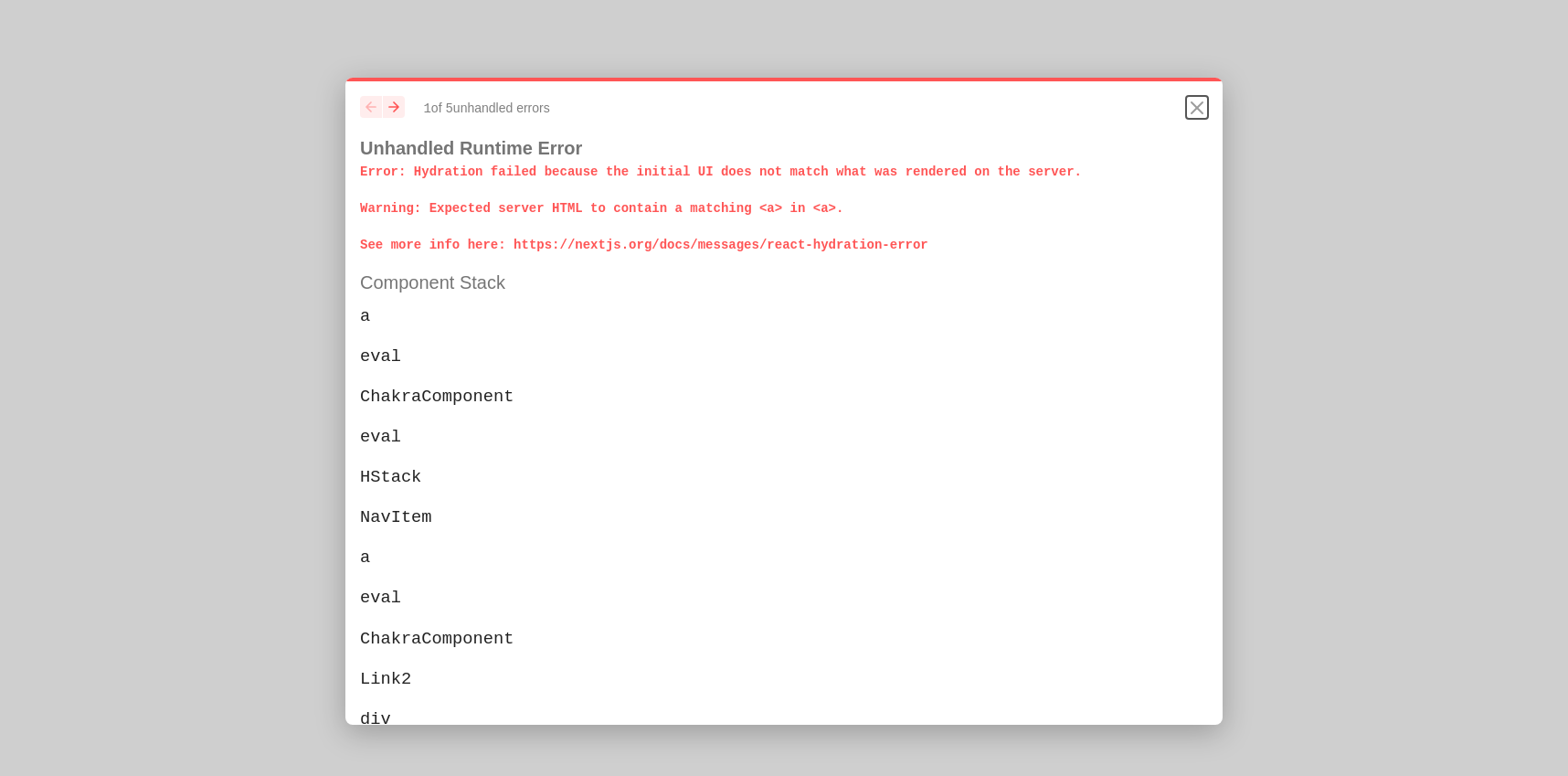 click 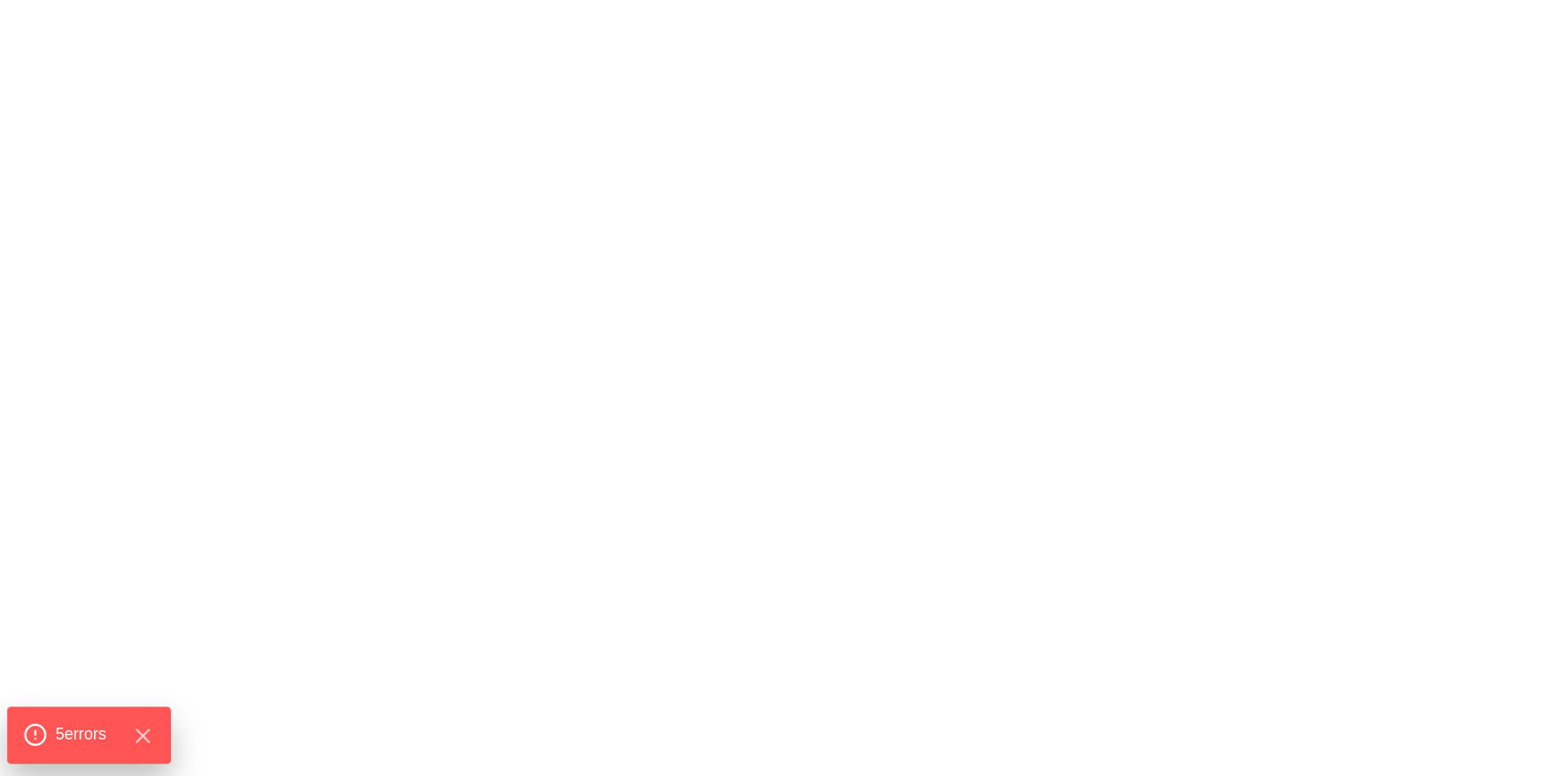 click on "5  error s" at bounding box center [89, 735] 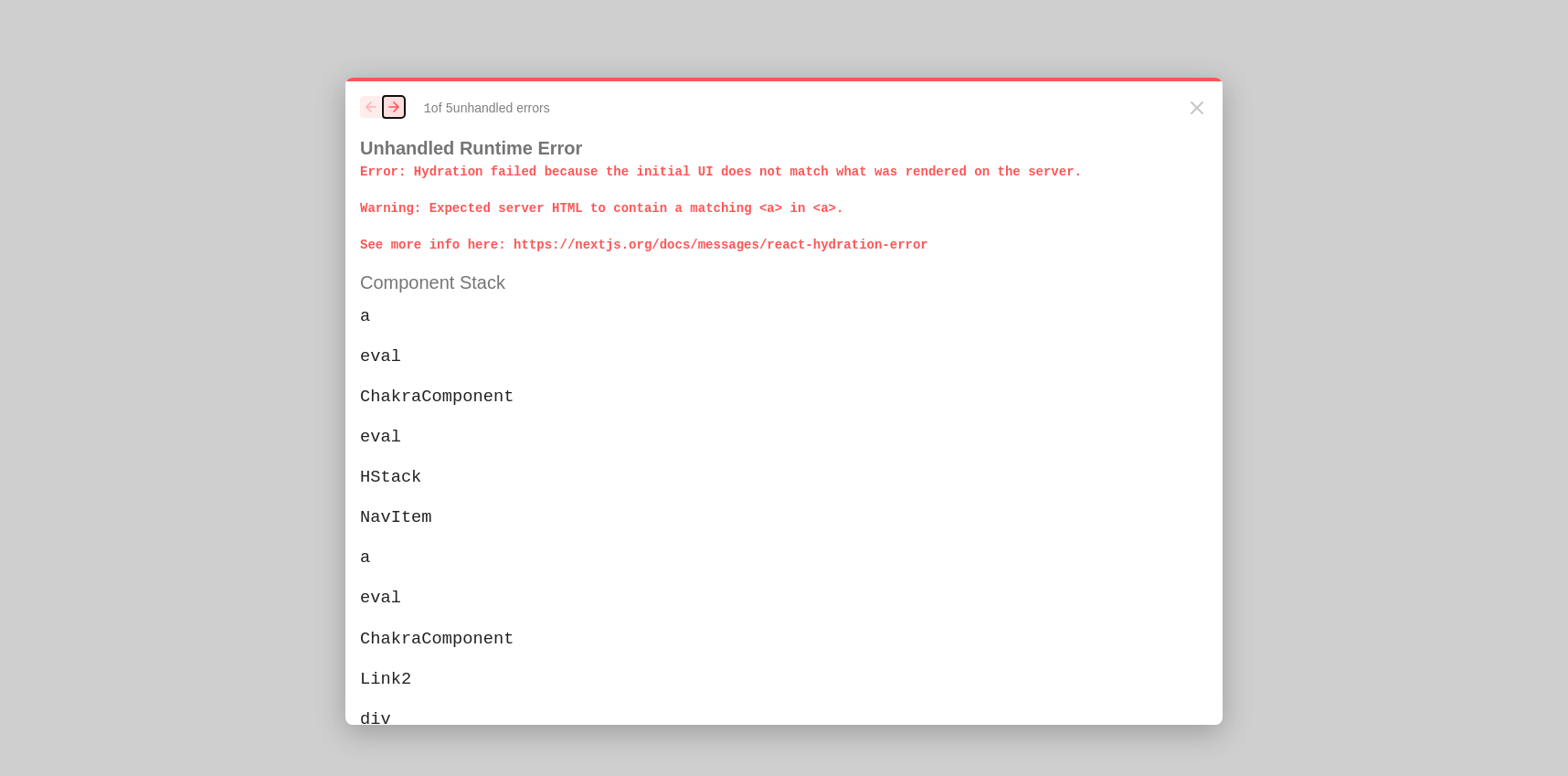 click 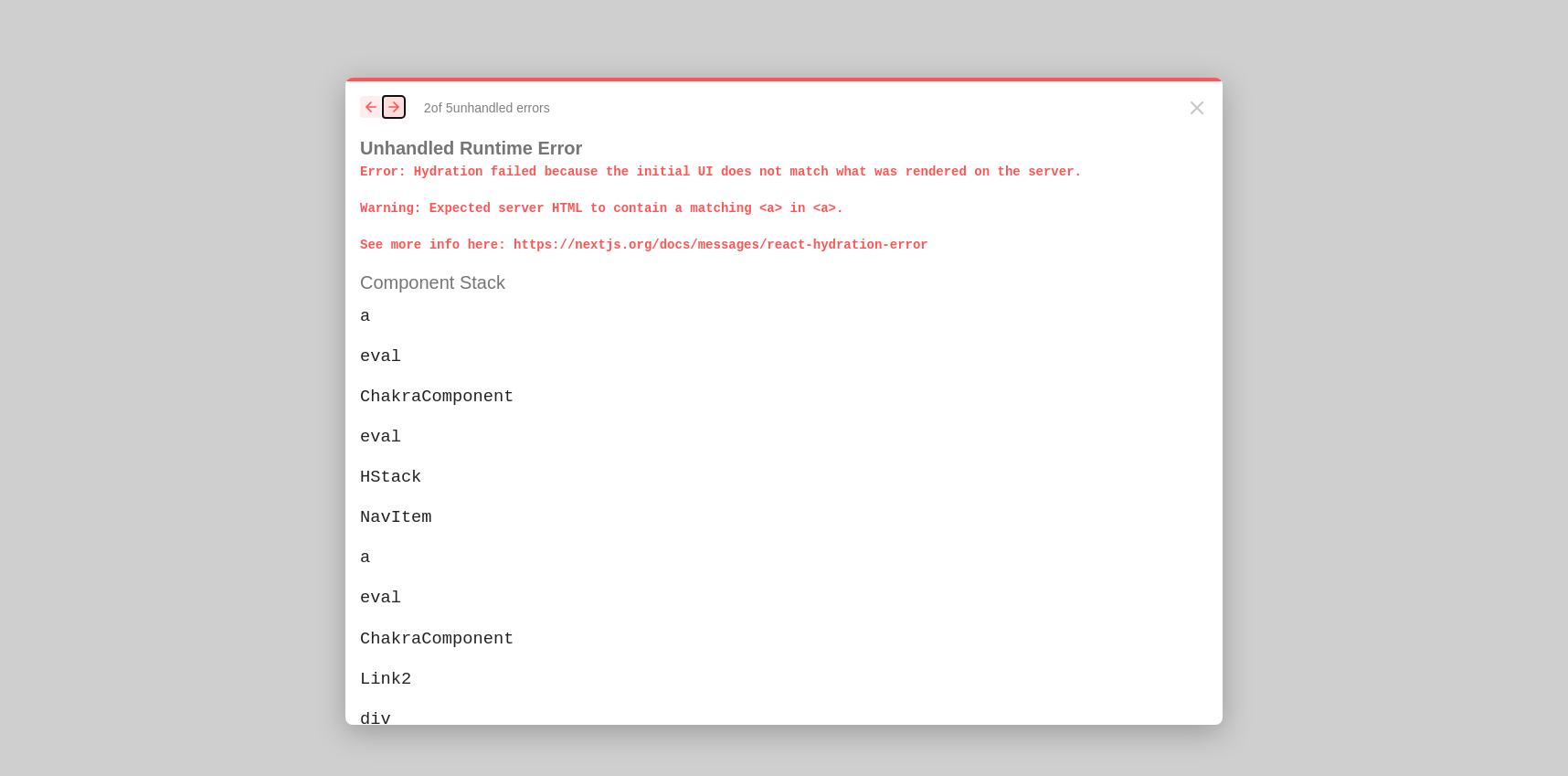 click 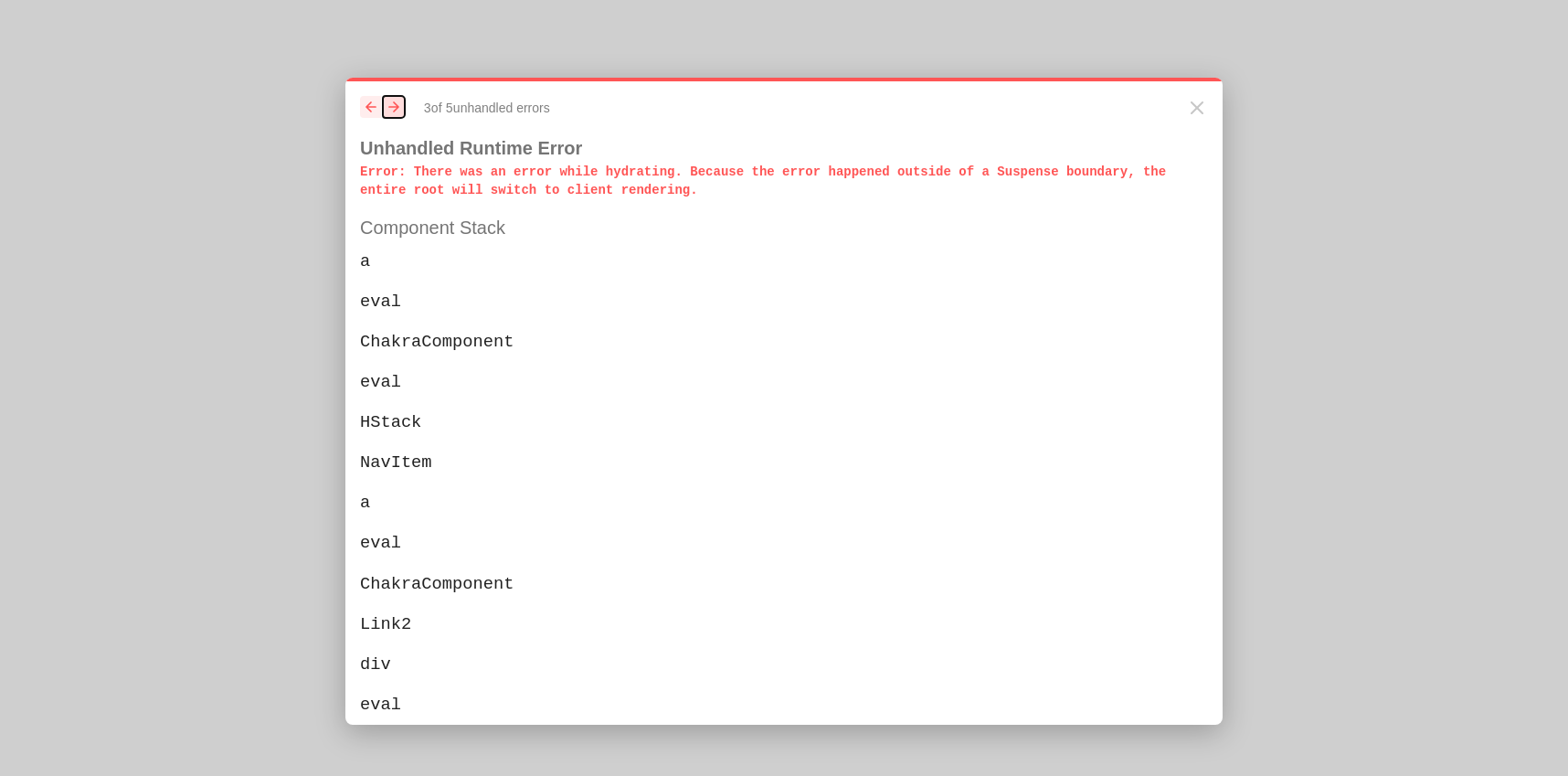 click 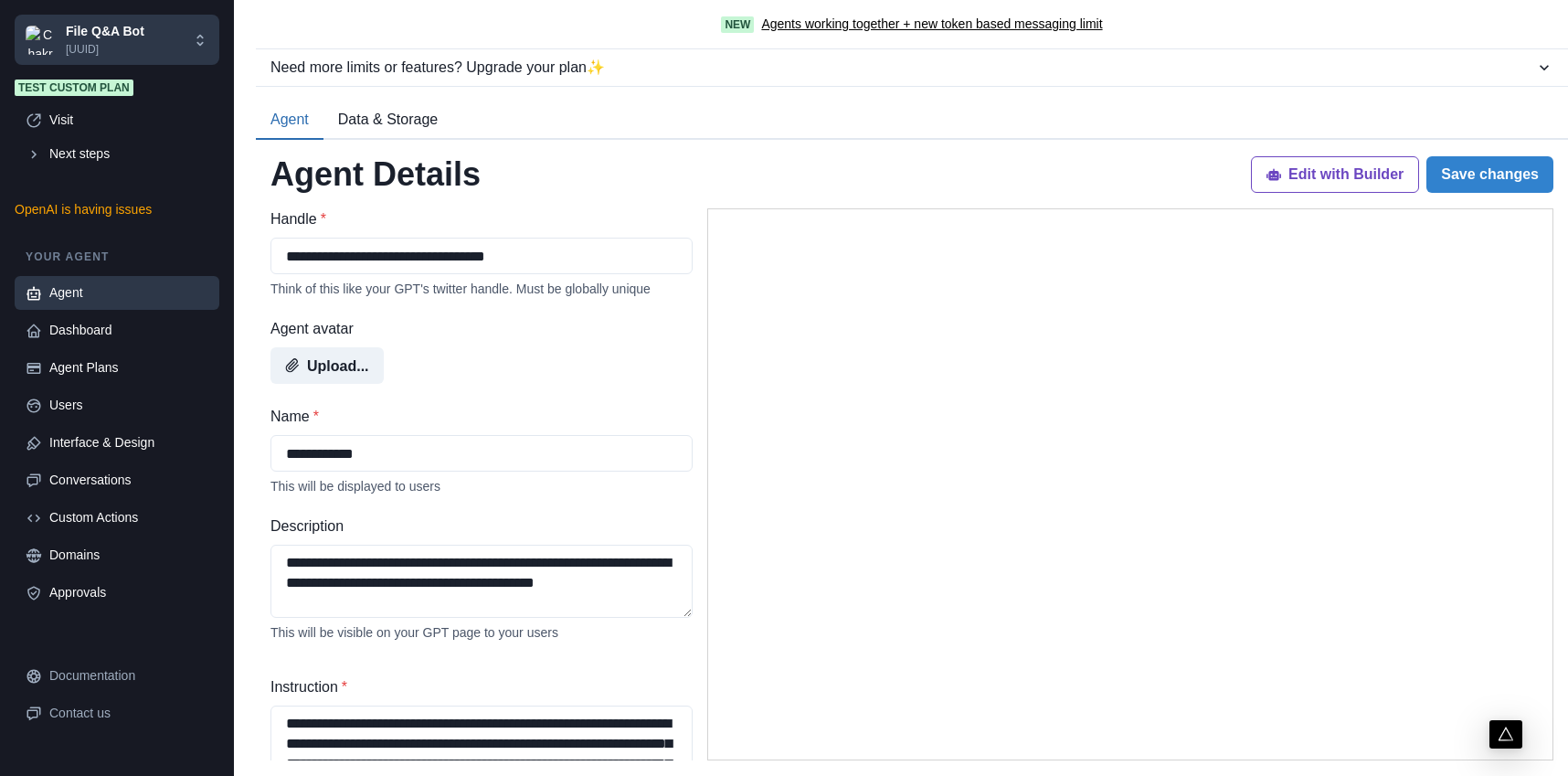 select on "******" 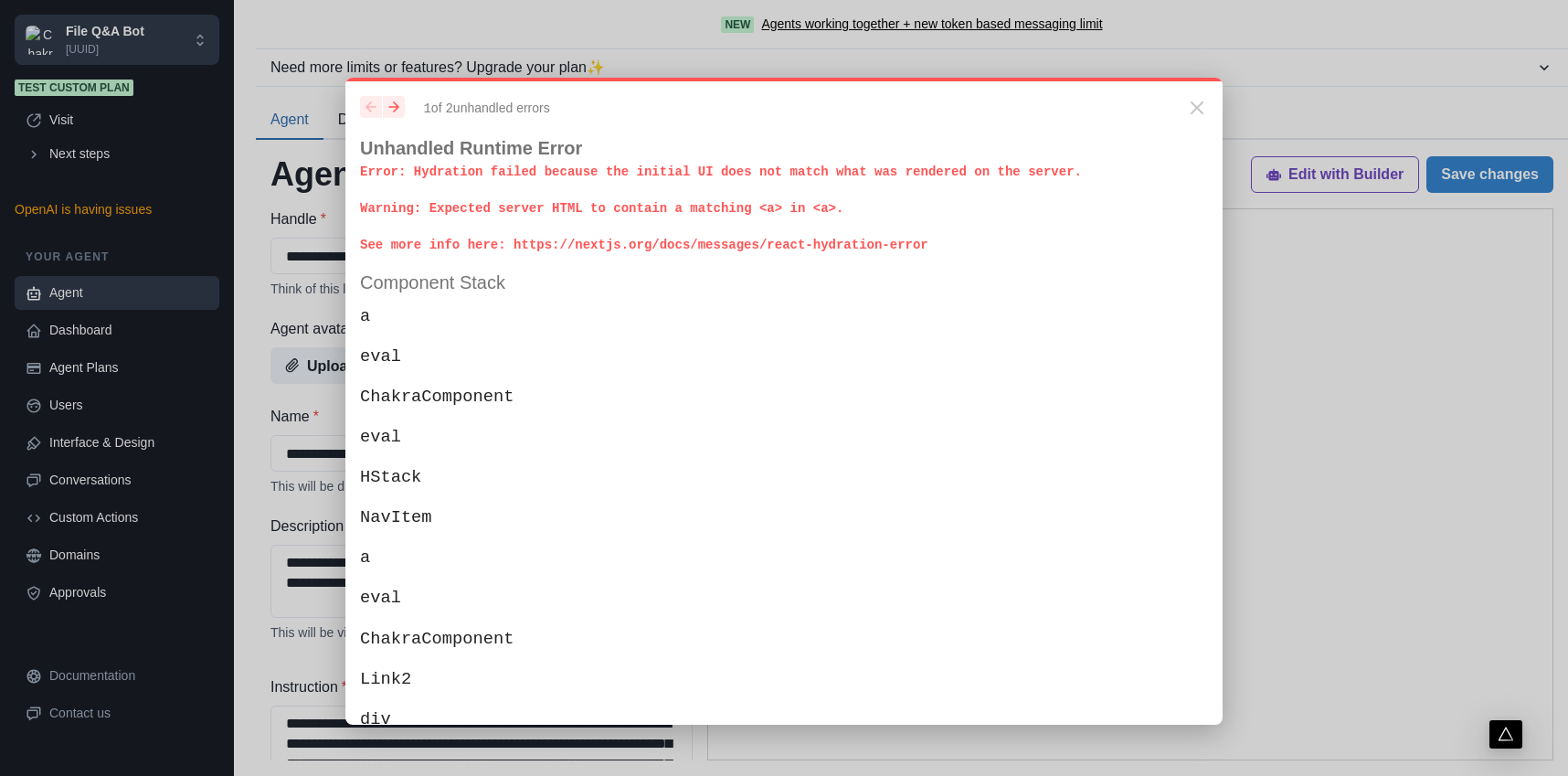 scroll, scrollTop: 0, scrollLeft: 0, axis: both 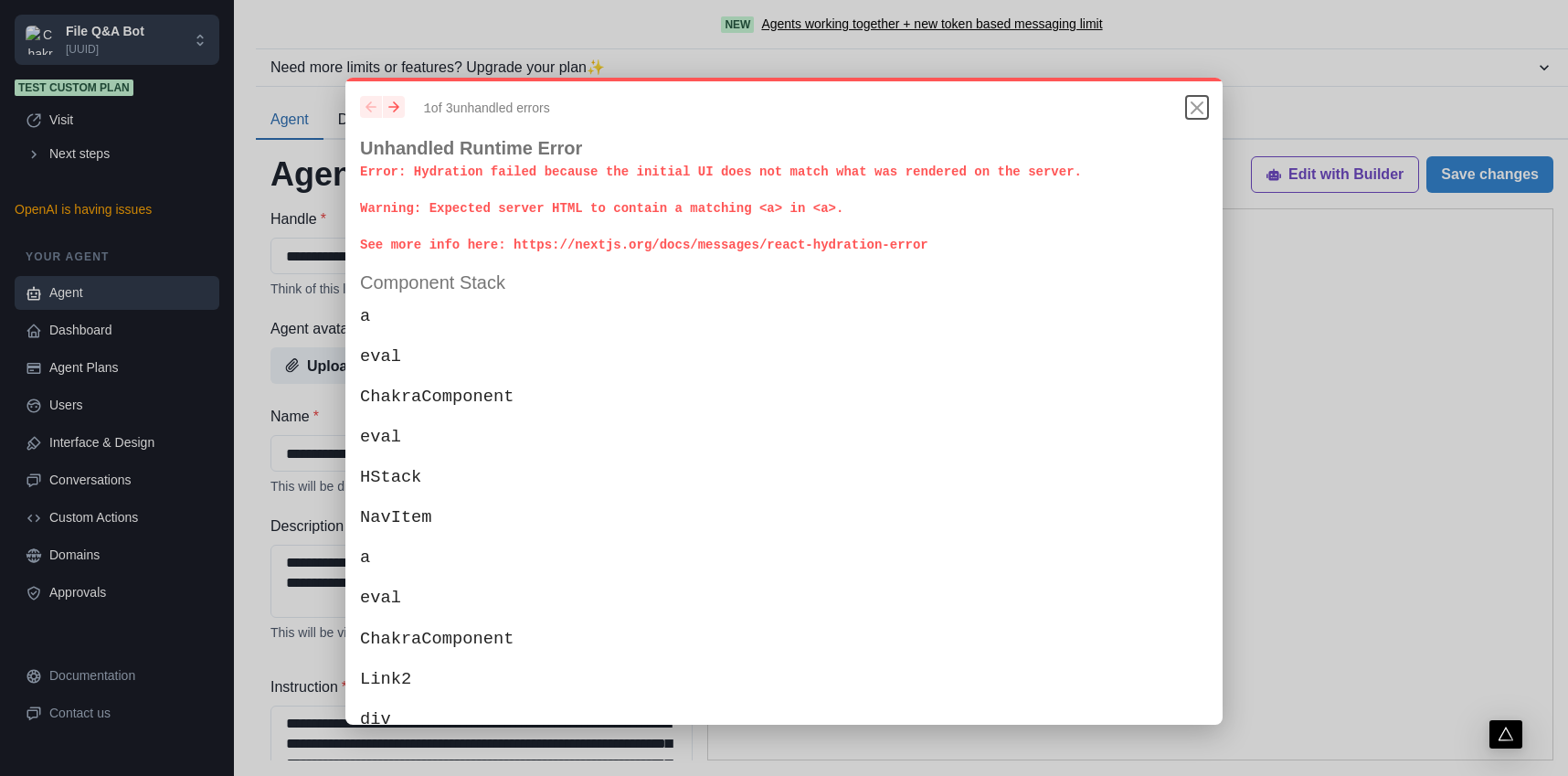 click 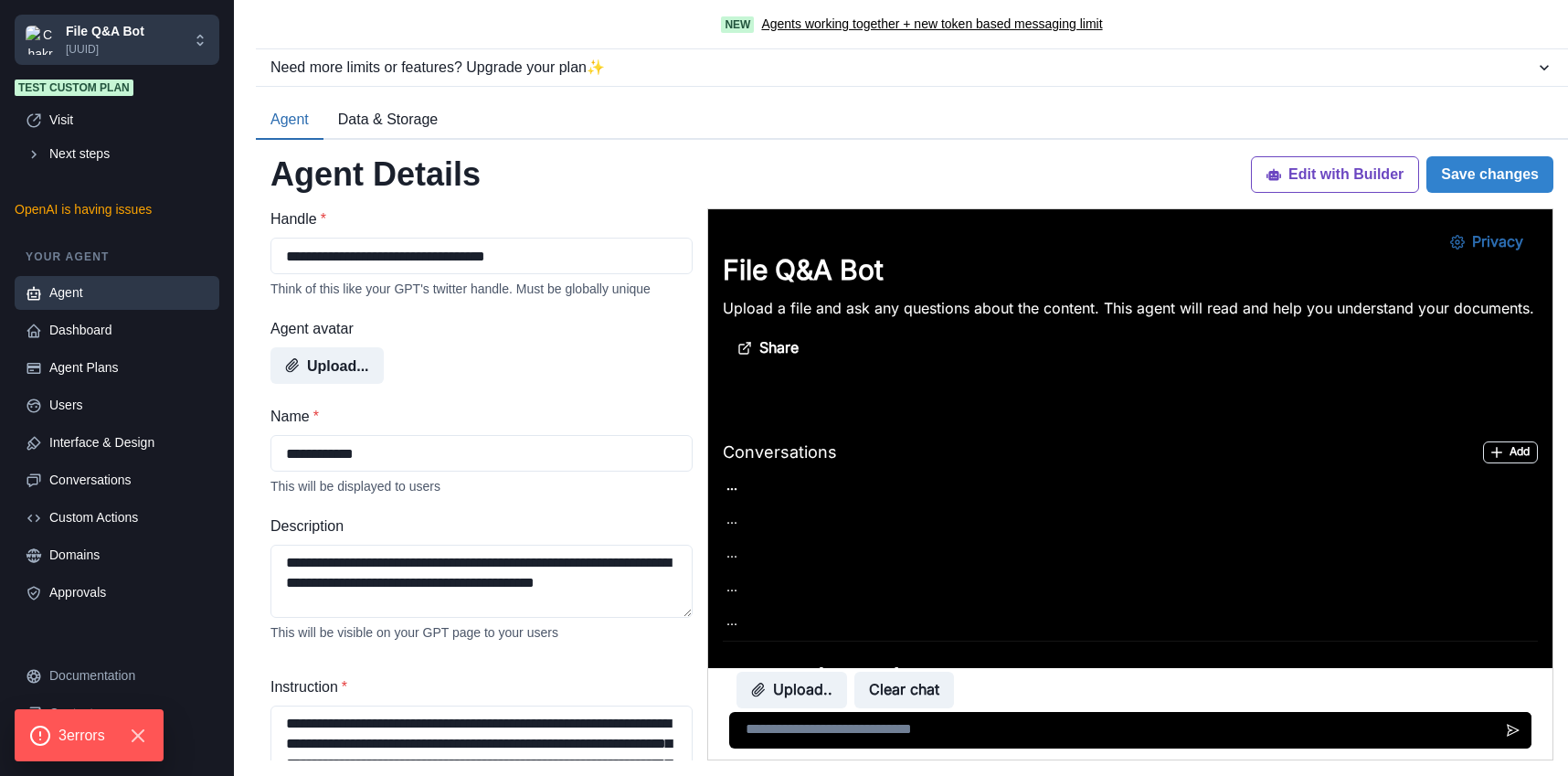 scroll, scrollTop: 0, scrollLeft: 0, axis: both 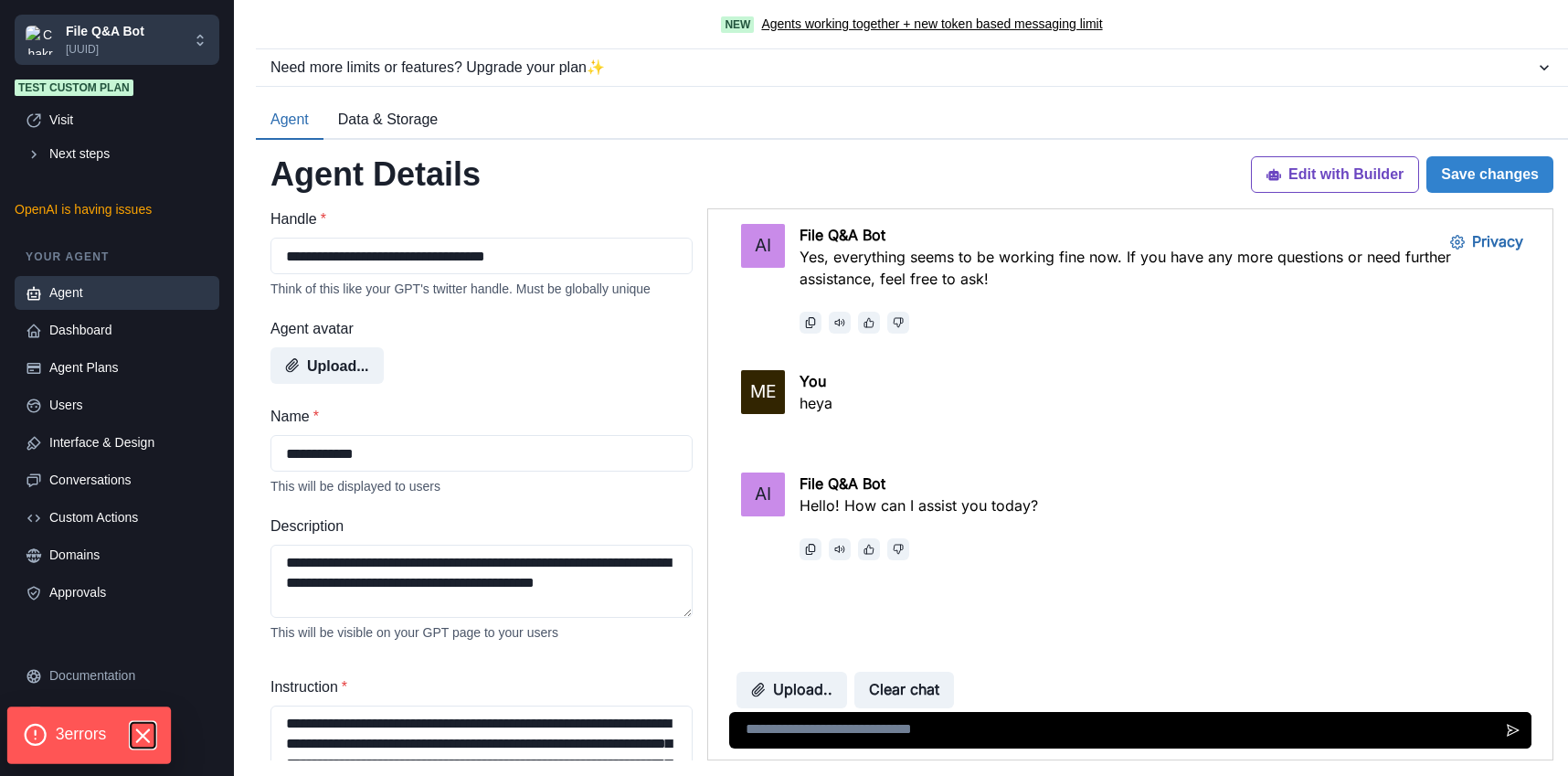 click 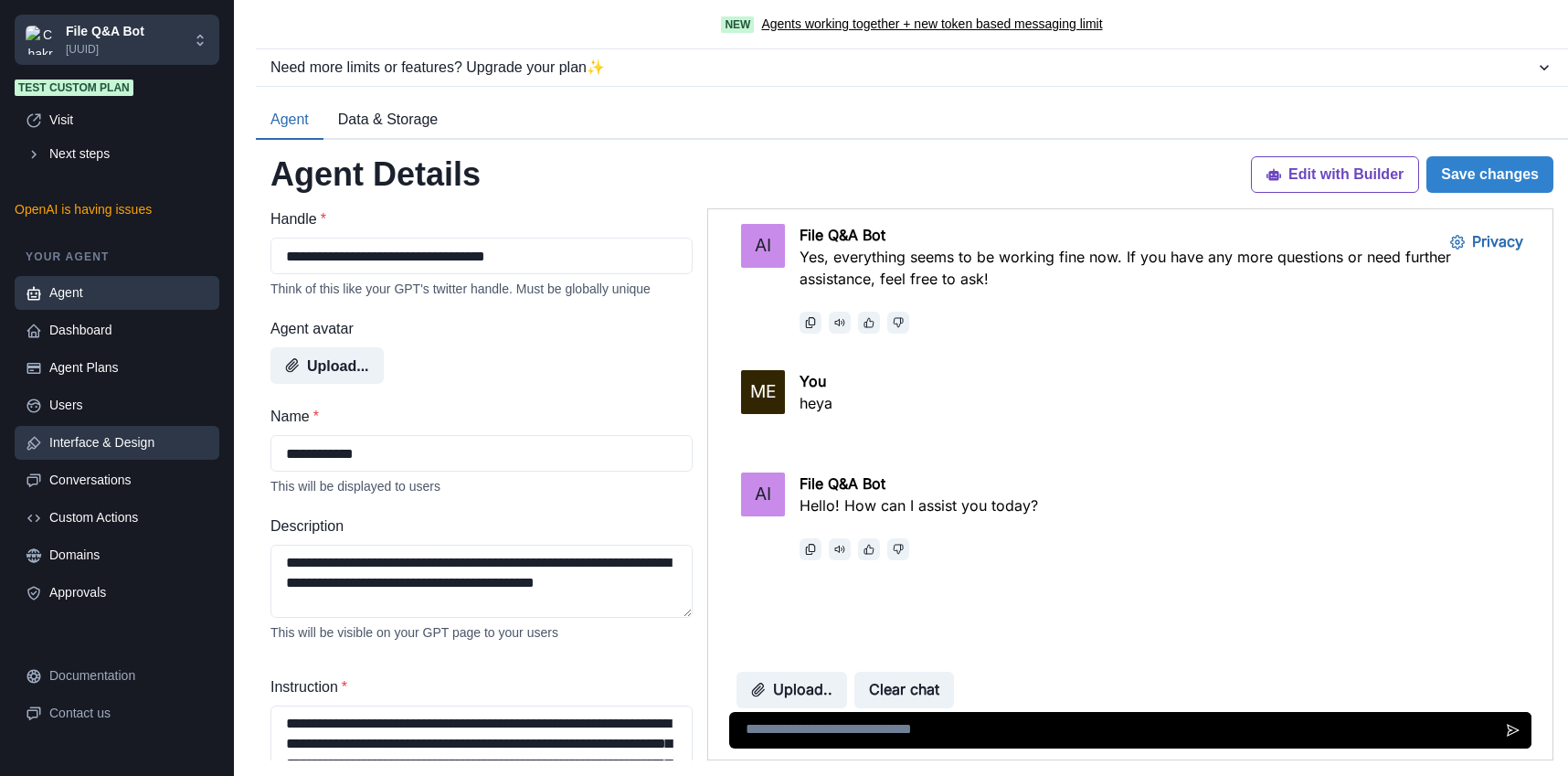 click on "Interface & Design" at bounding box center (129, 442) 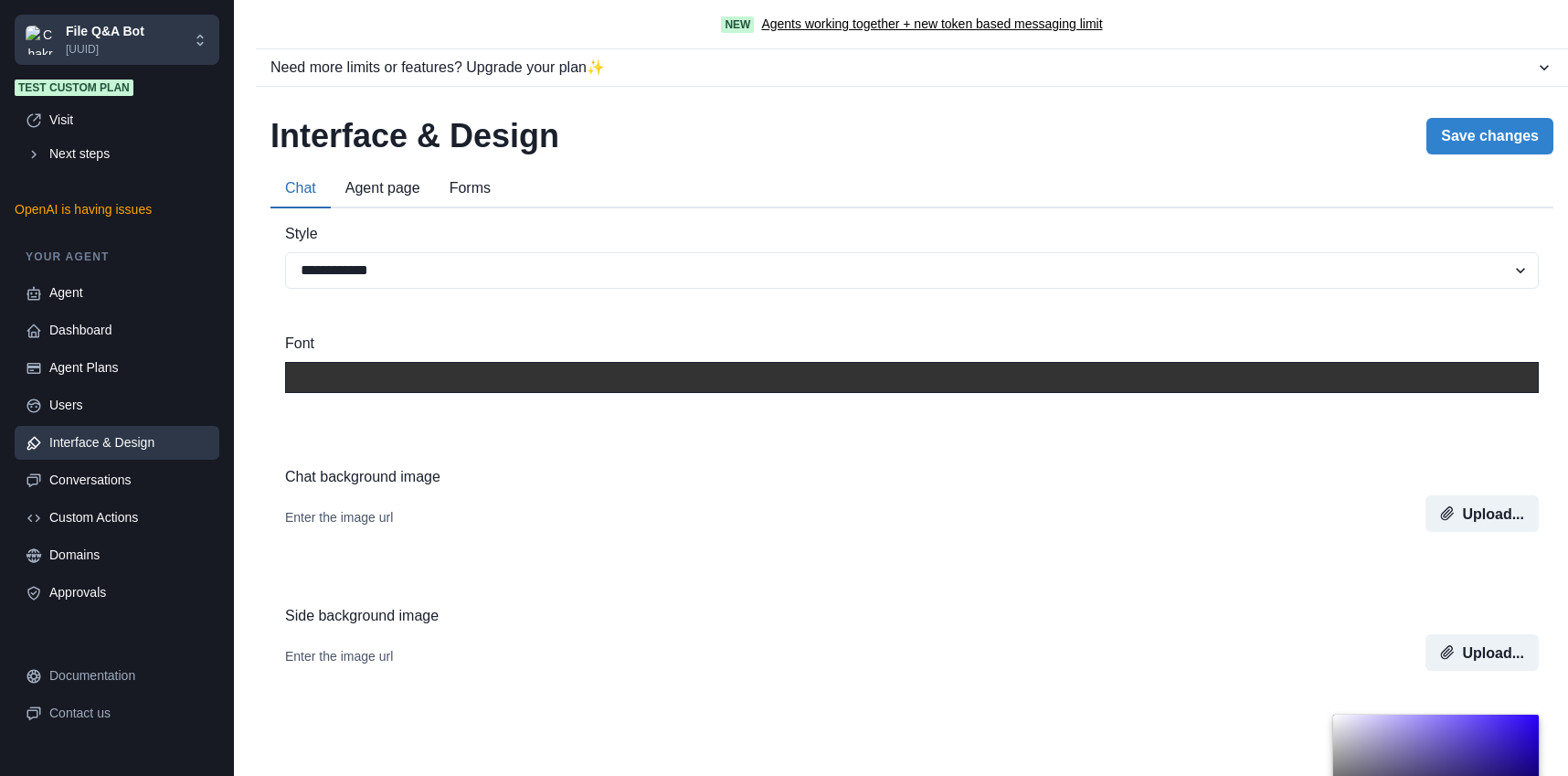 click on "Forms" at bounding box center [470, 189] 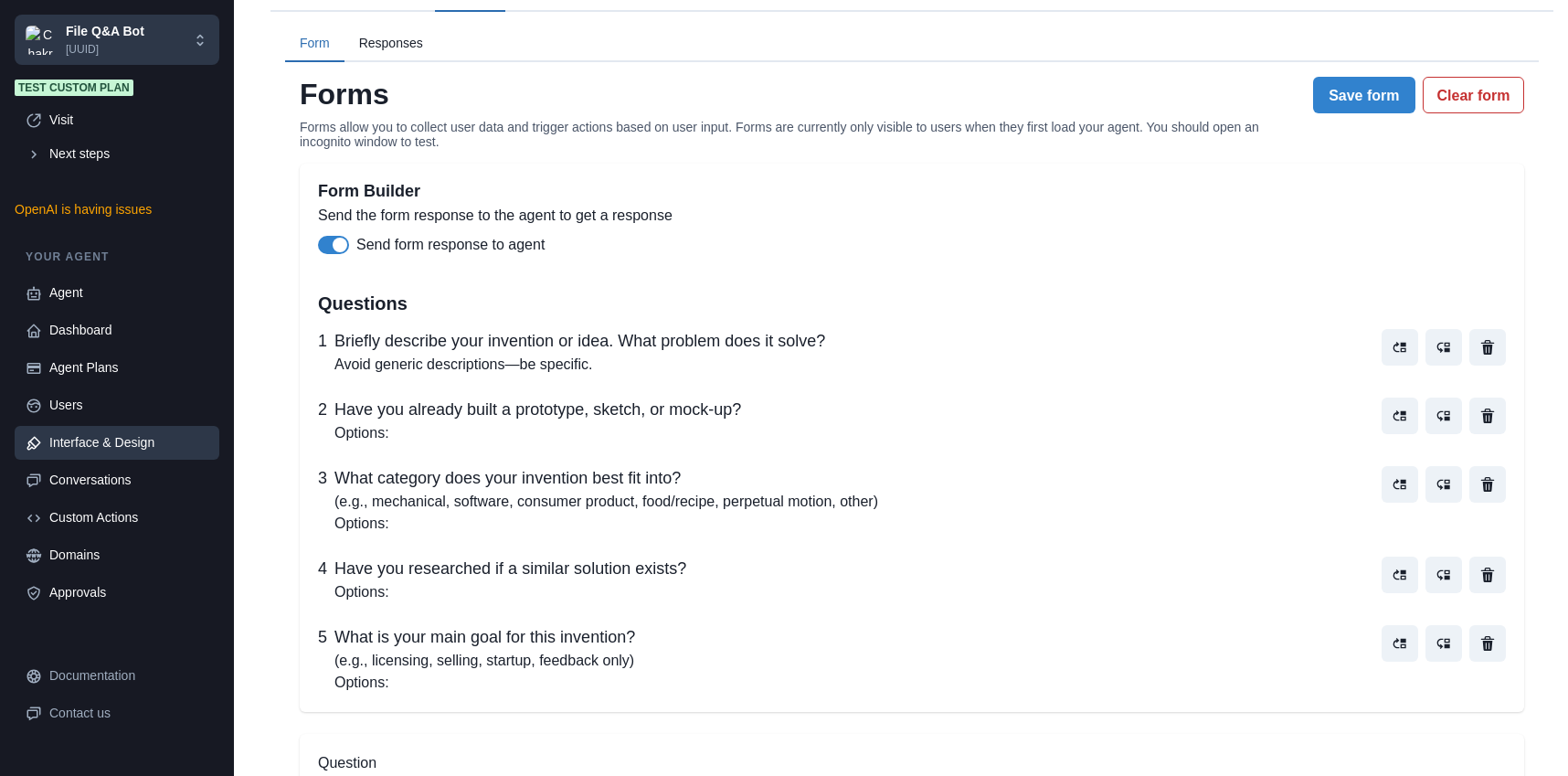 scroll, scrollTop: 269, scrollLeft: 0, axis: vertical 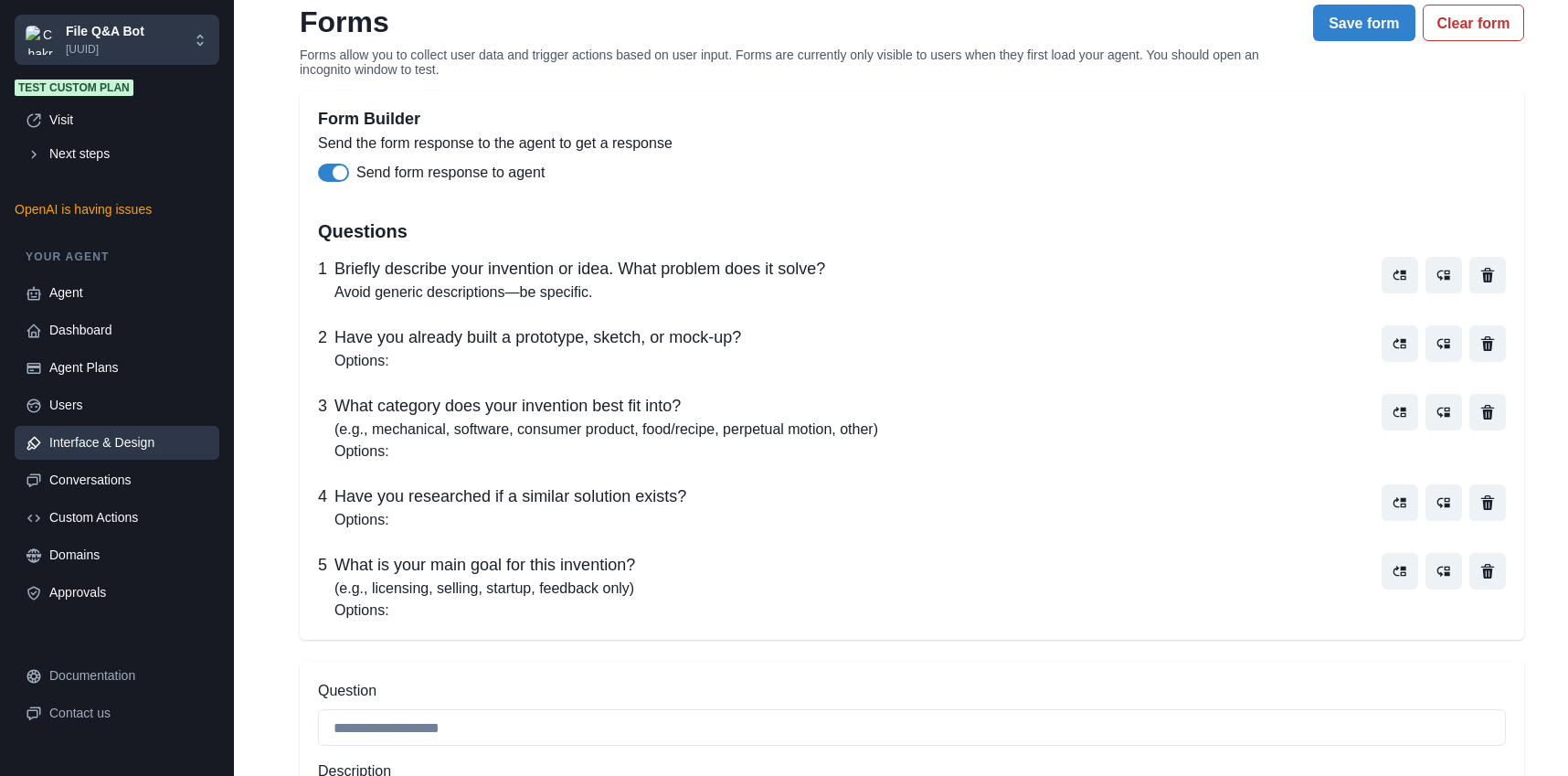 click on "Have you researched if a similar solution exists?" at bounding box center (854, 496) 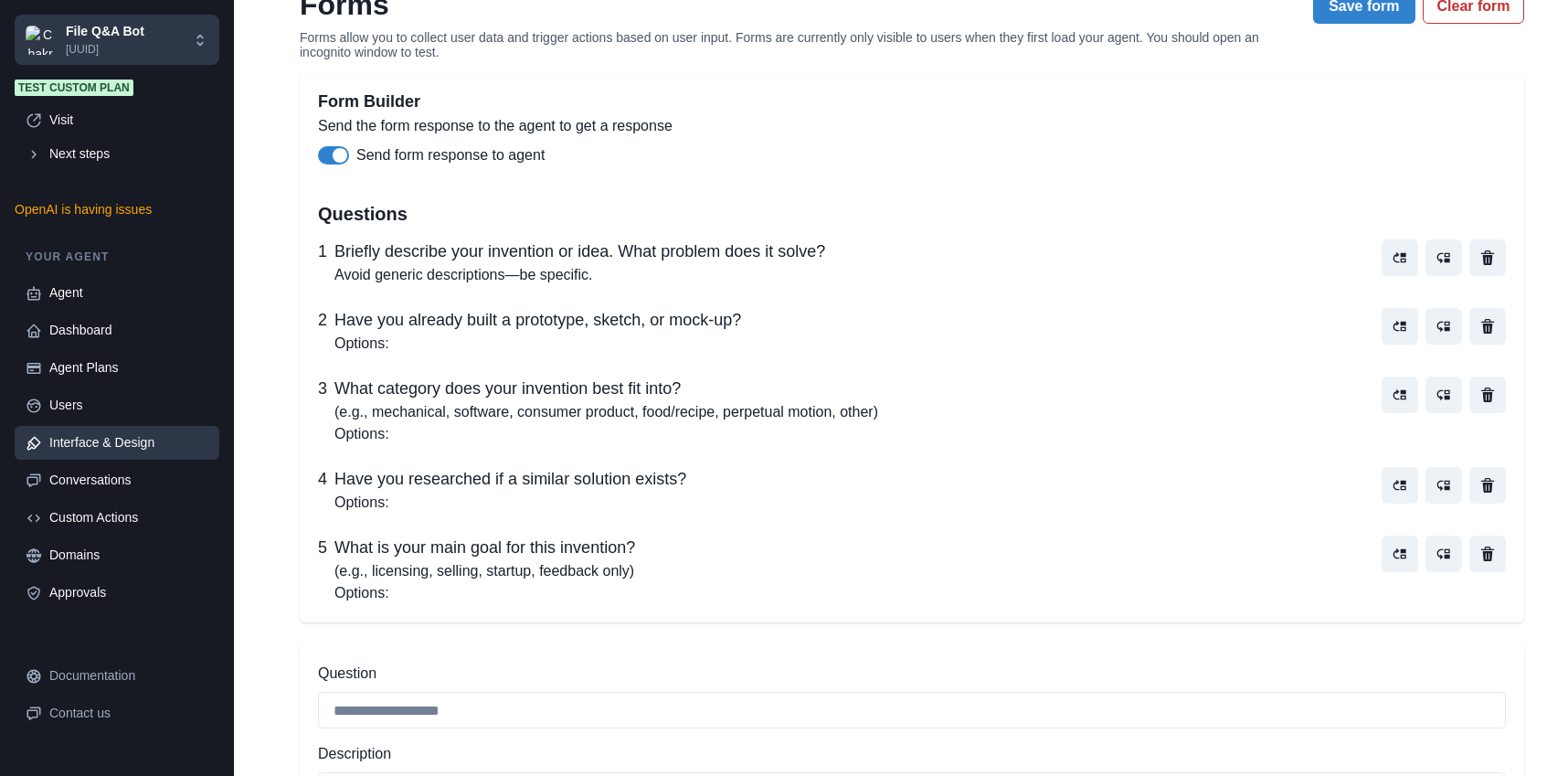 scroll, scrollTop: 235, scrollLeft: 0, axis: vertical 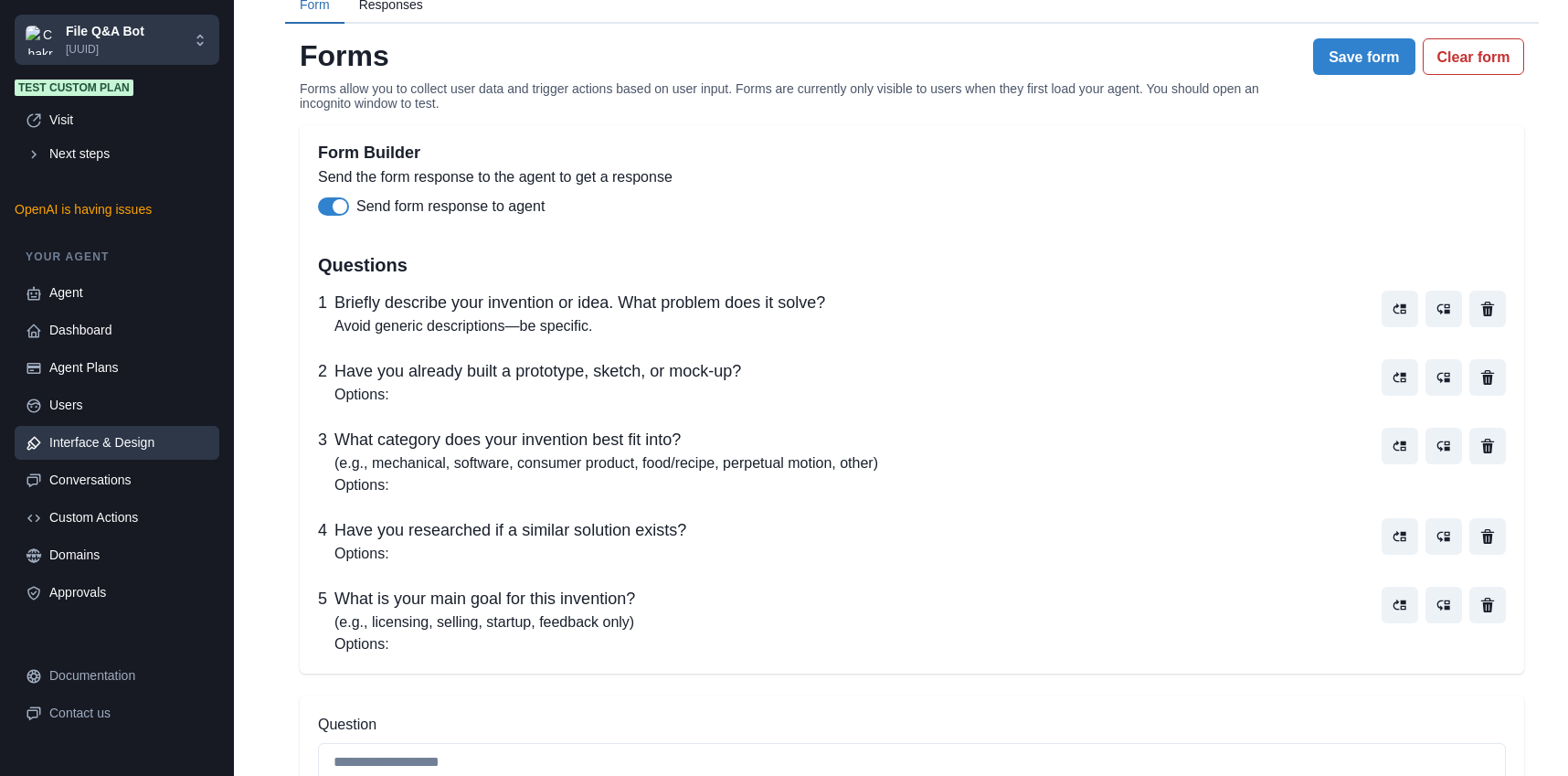 click on "Options:" at bounding box center [362, 644] 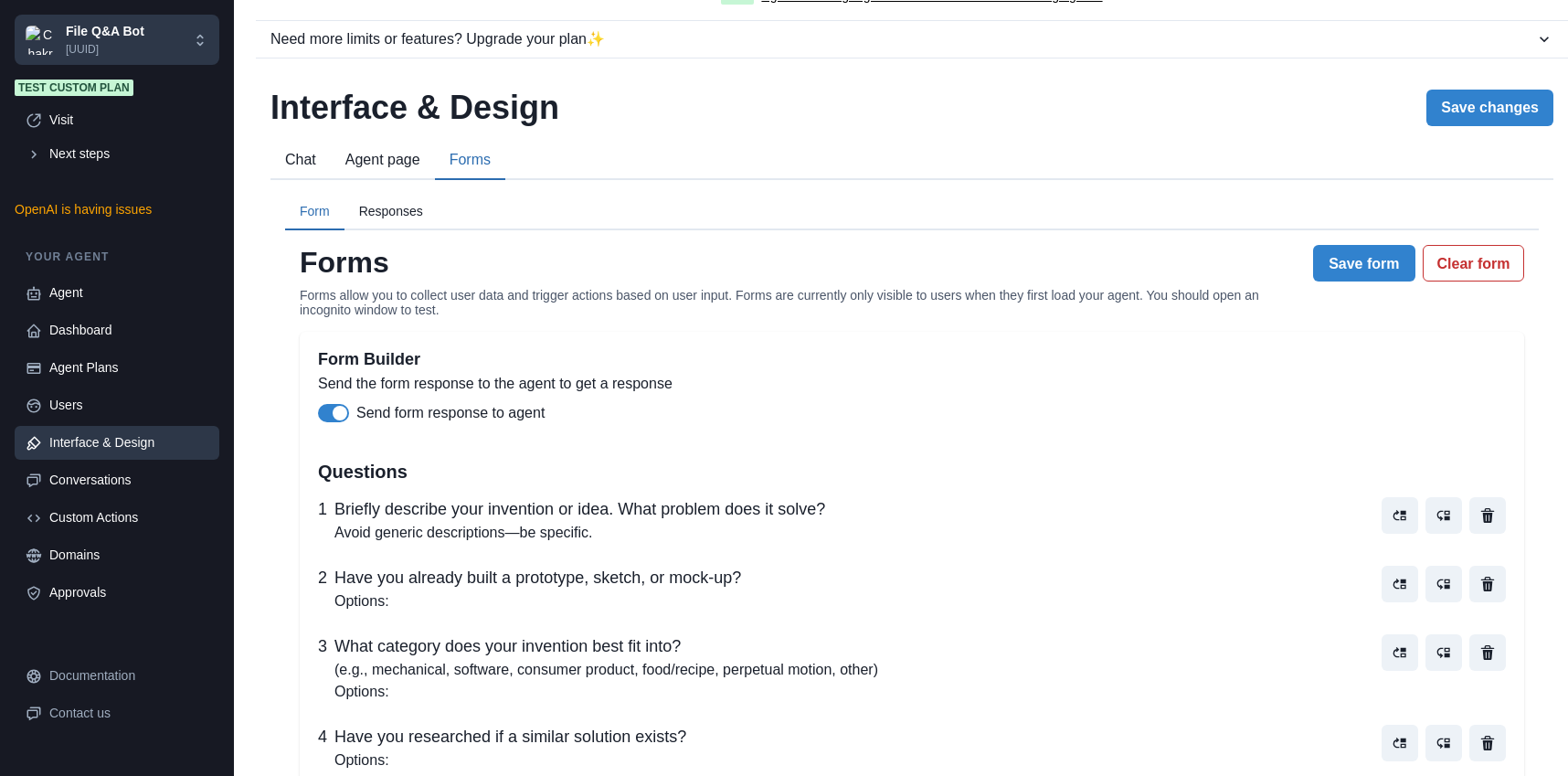 scroll, scrollTop: 0, scrollLeft: 0, axis: both 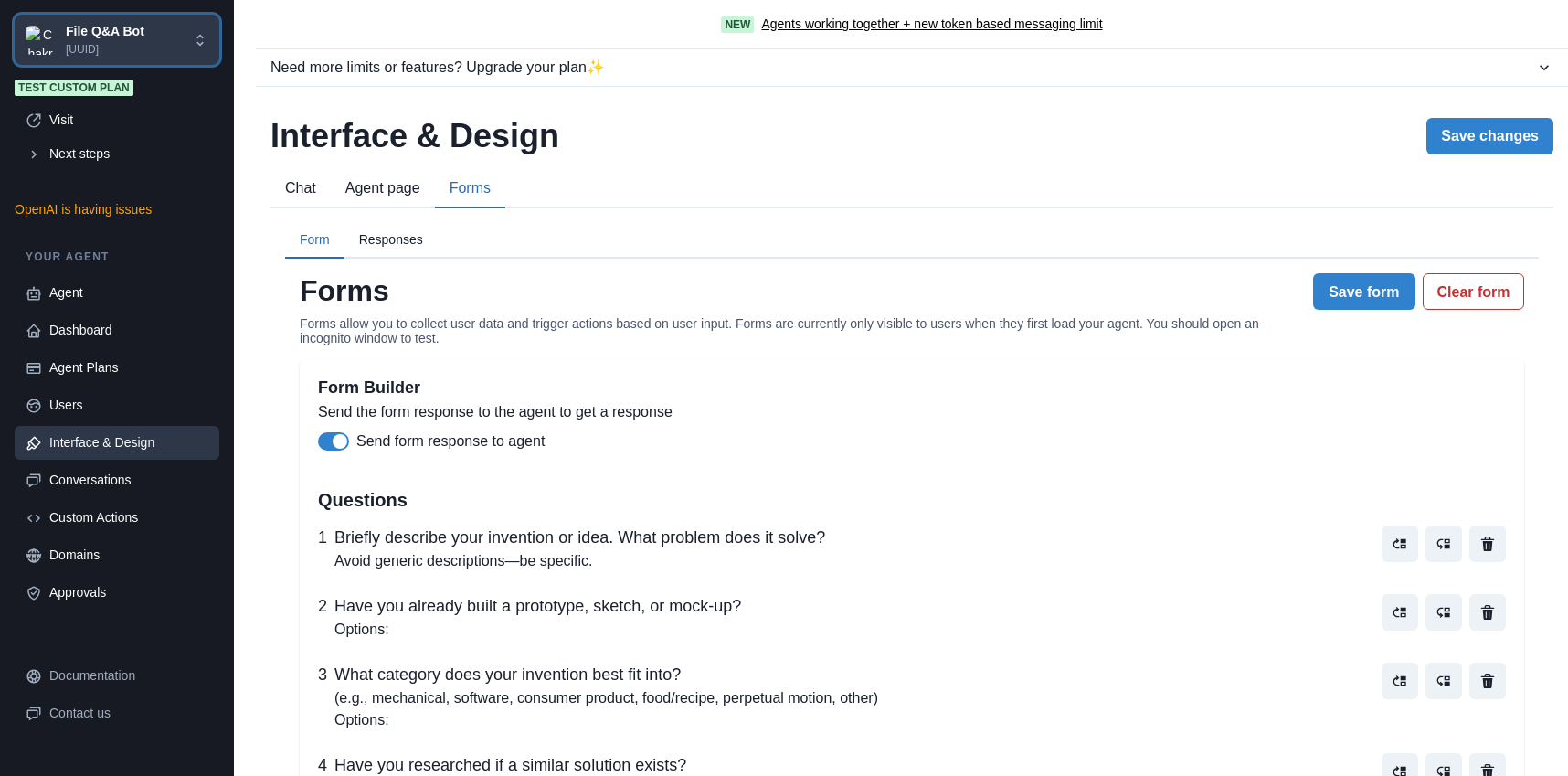 click 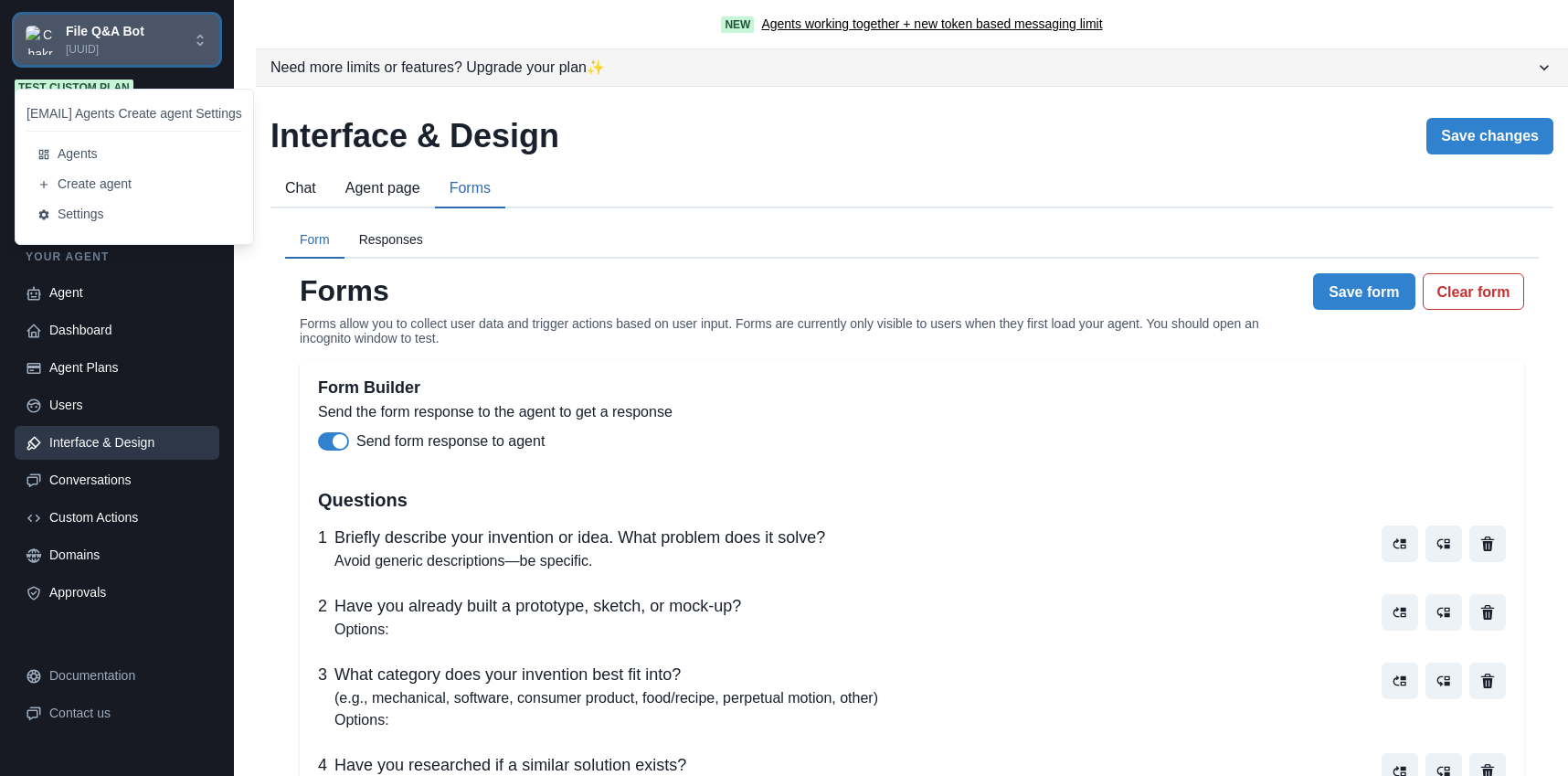 type 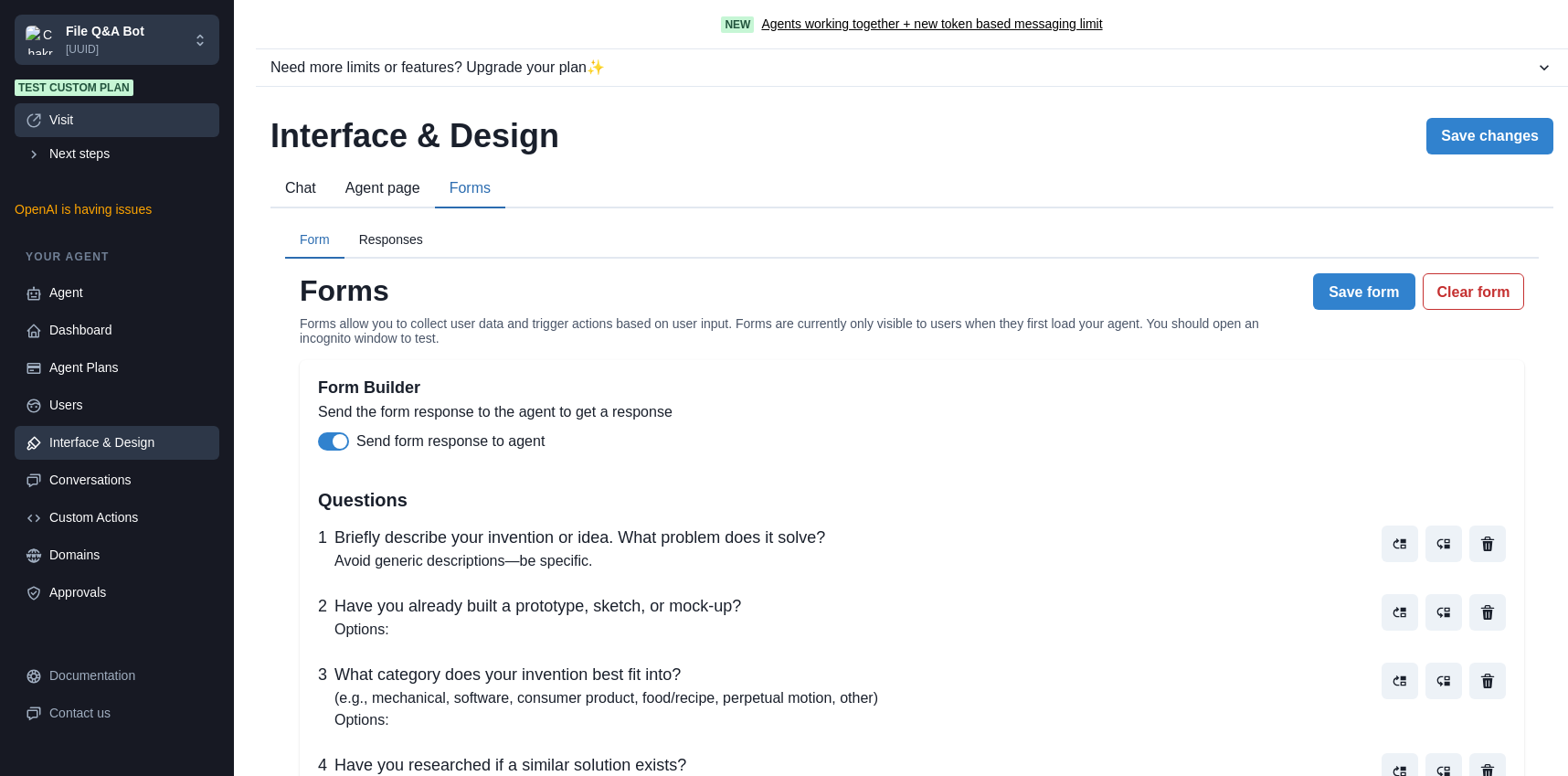 click on "Visit" at bounding box center (129, 120) 